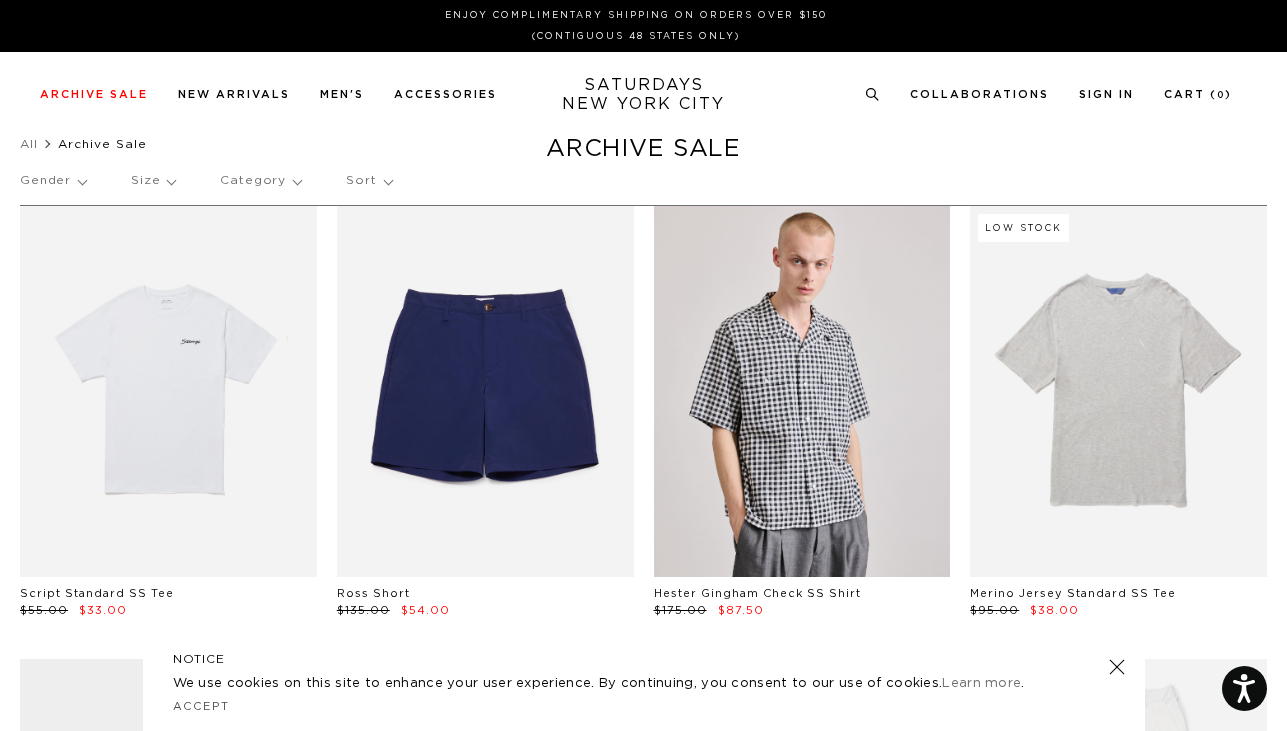 scroll, scrollTop: 0, scrollLeft: 0, axis: both 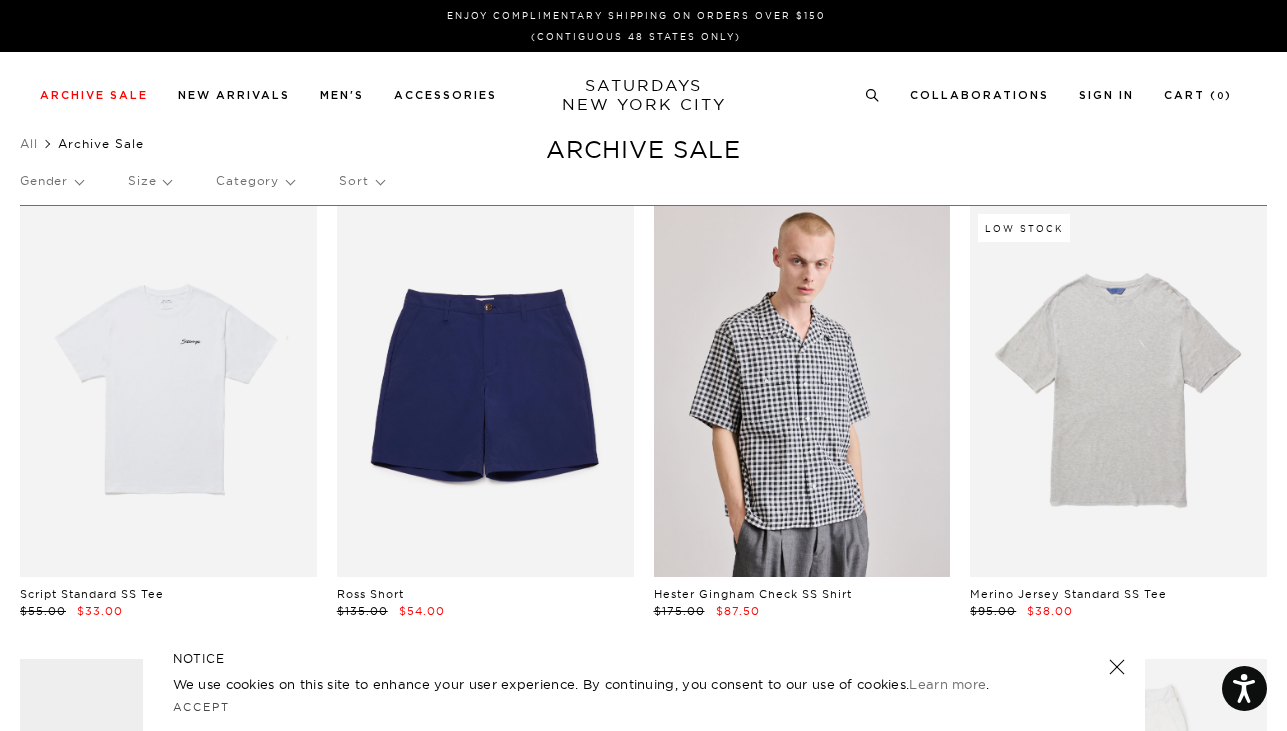 click on "Size" at bounding box center [149, 181] 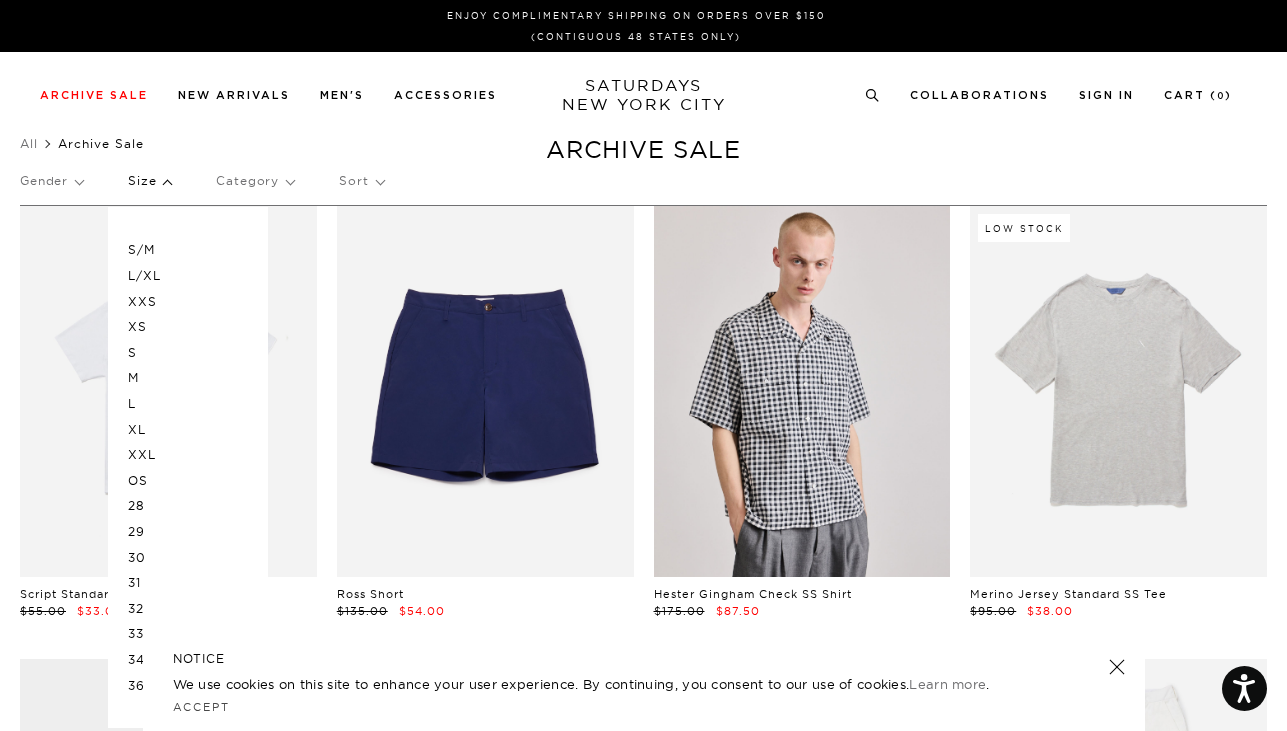 click on "L/XL" at bounding box center (188, 276) 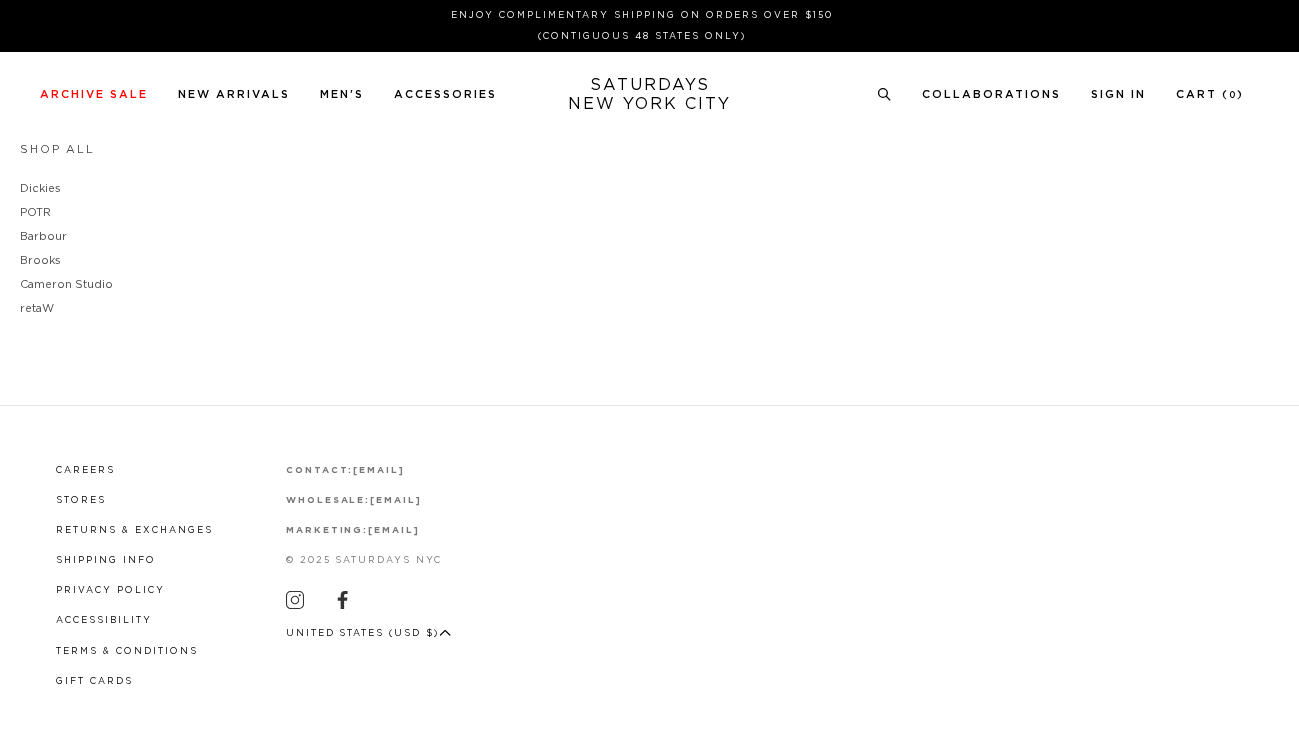 scroll, scrollTop: 0, scrollLeft: 0, axis: both 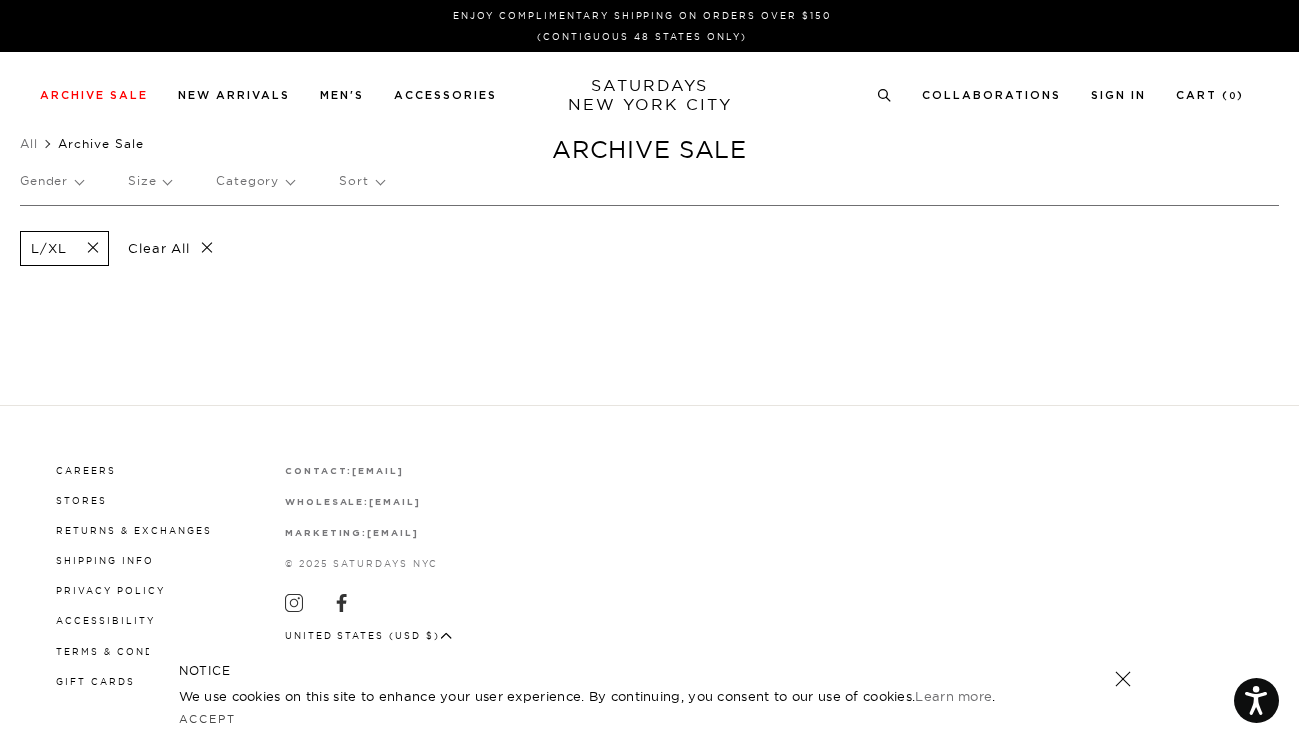 click on "Clear All" at bounding box center [170, 248] 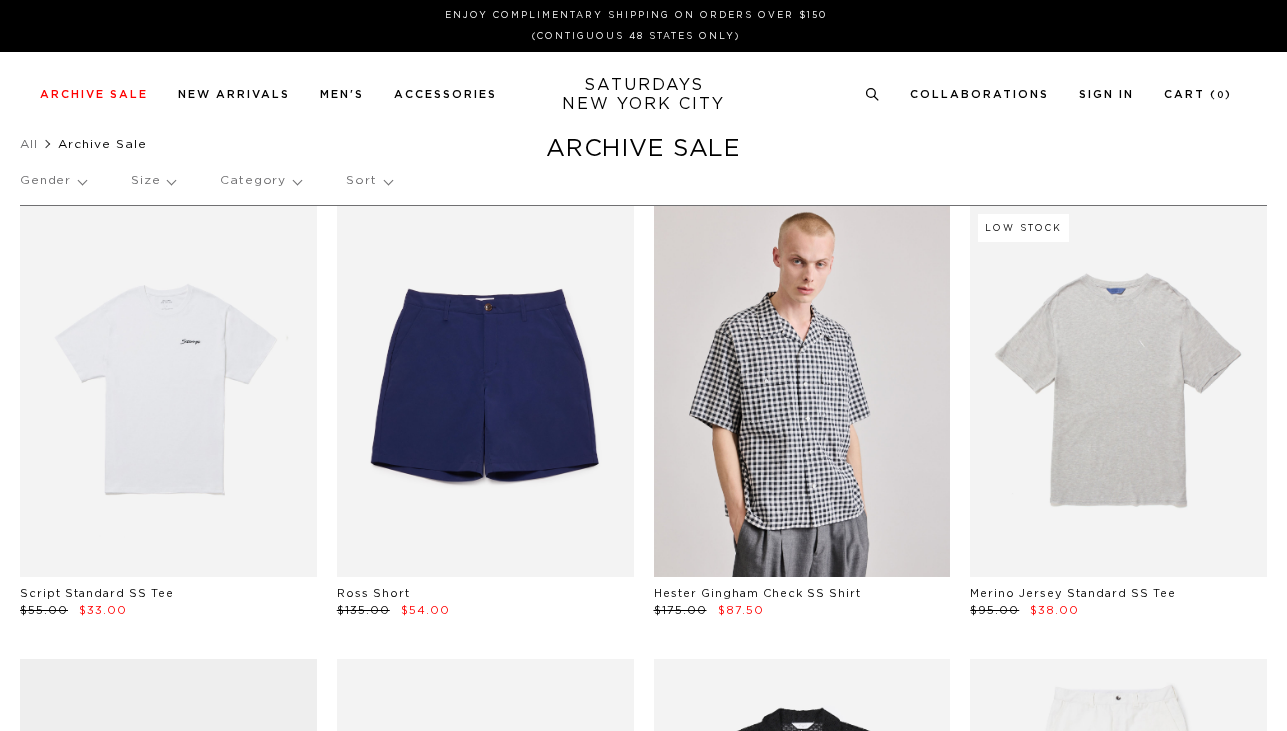 scroll, scrollTop: 0, scrollLeft: 0, axis: both 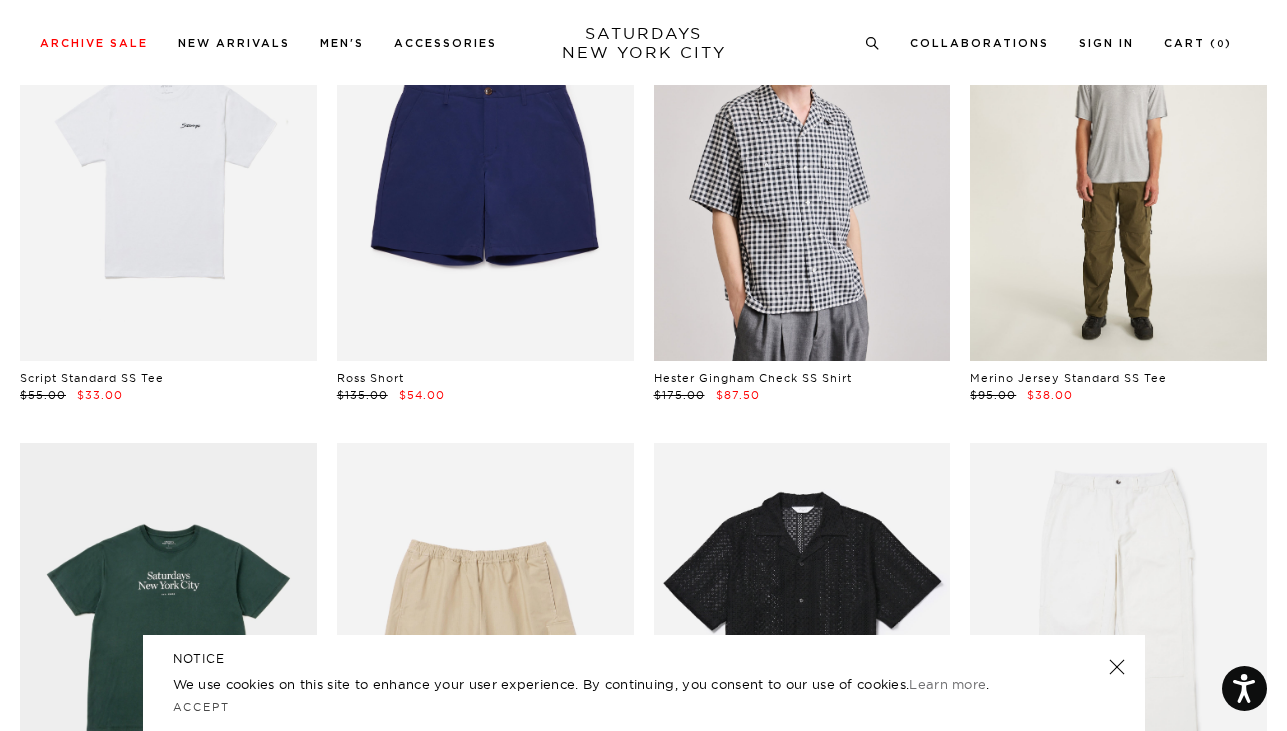 click at bounding box center [1118, 175] 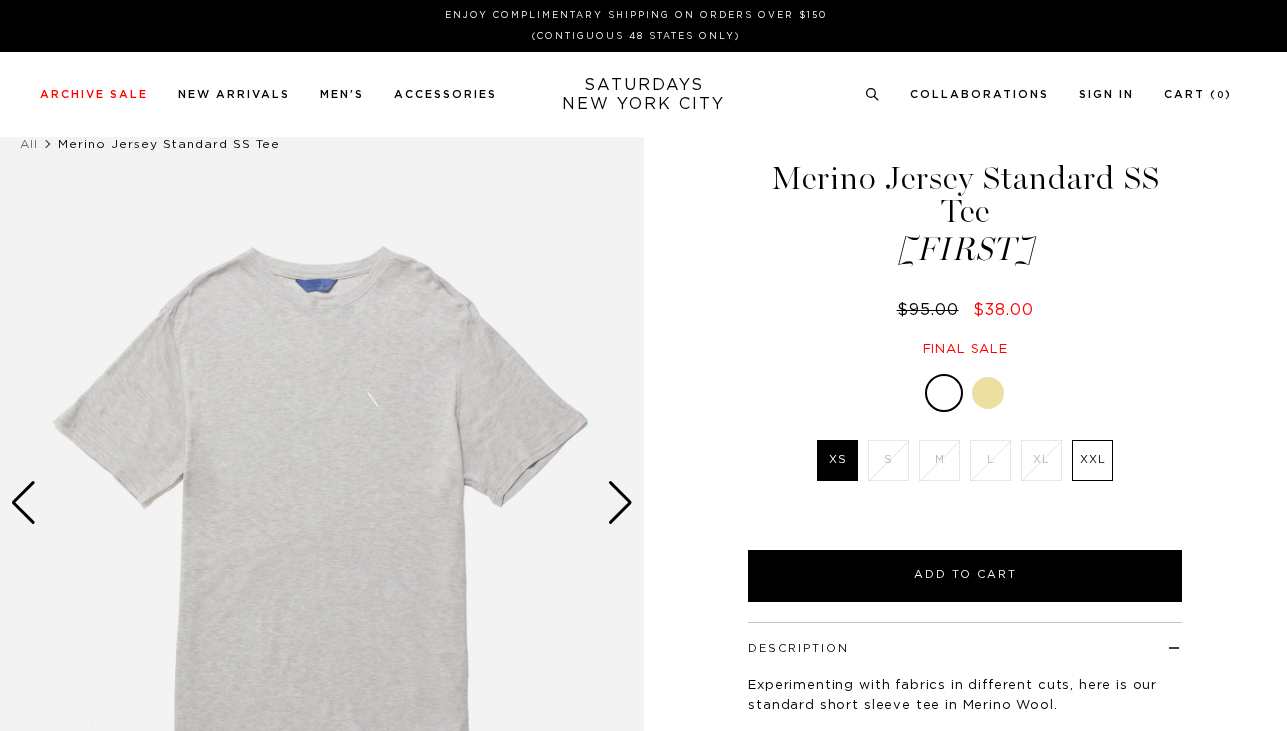 scroll, scrollTop: 0, scrollLeft: 0, axis: both 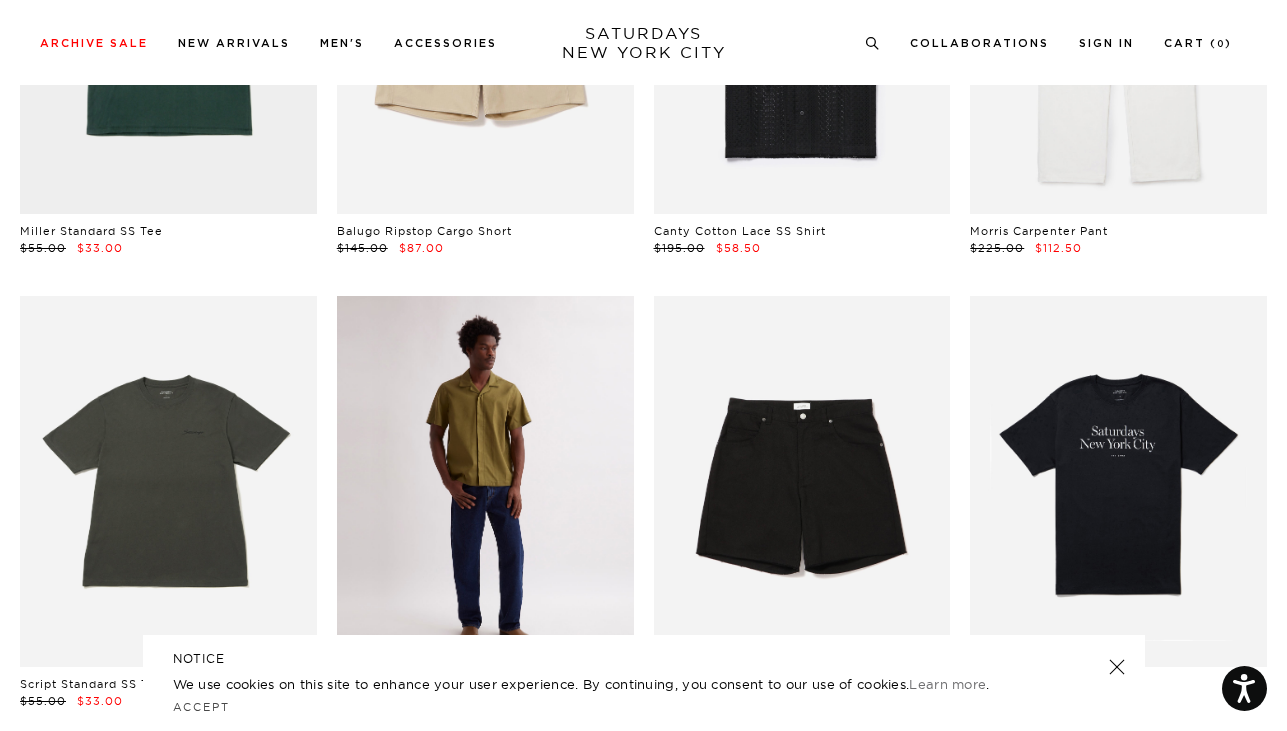 click at bounding box center (485, 481) 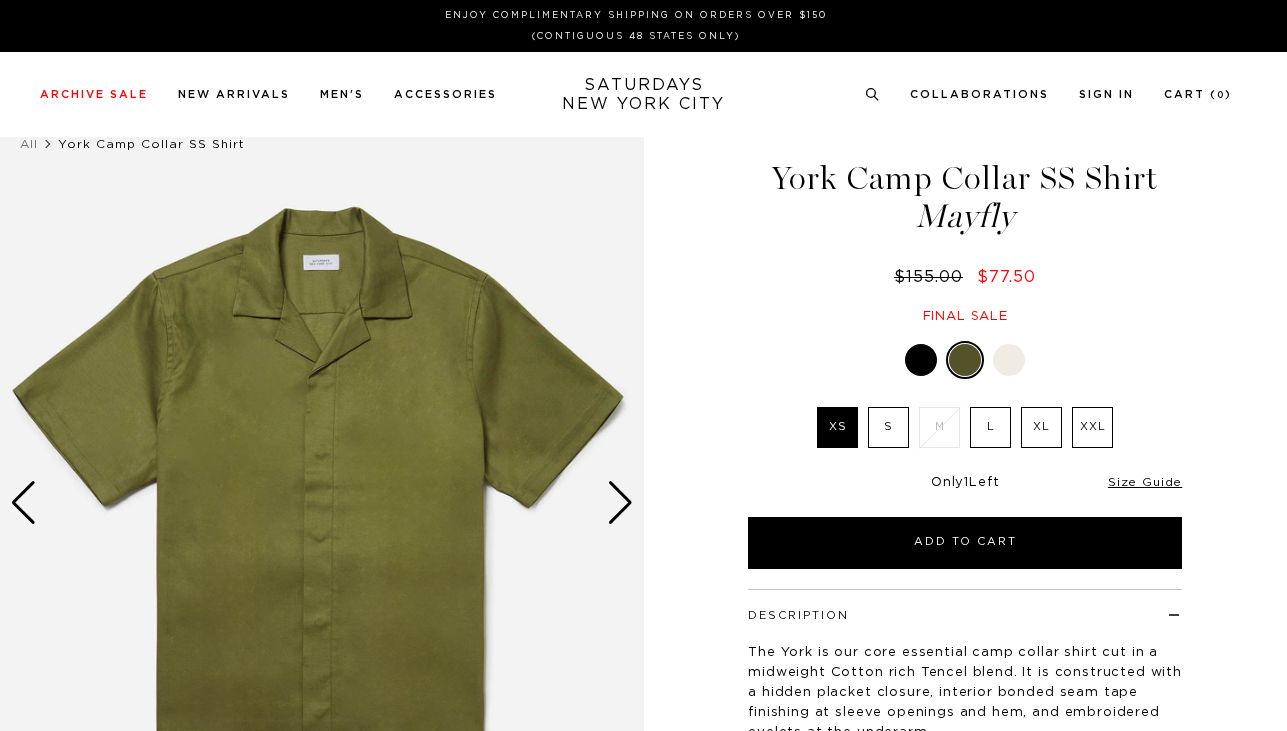 scroll, scrollTop: 0, scrollLeft: 0, axis: both 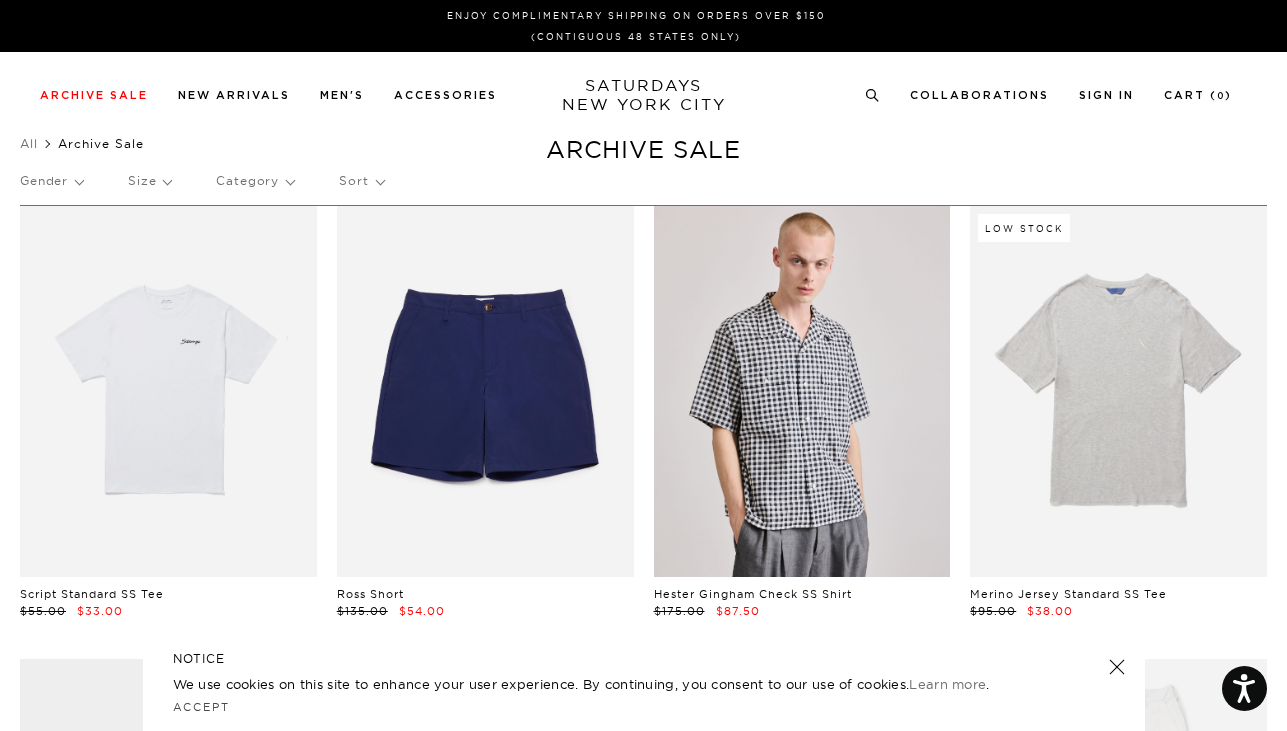 click on "Size" at bounding box center (149, 181) 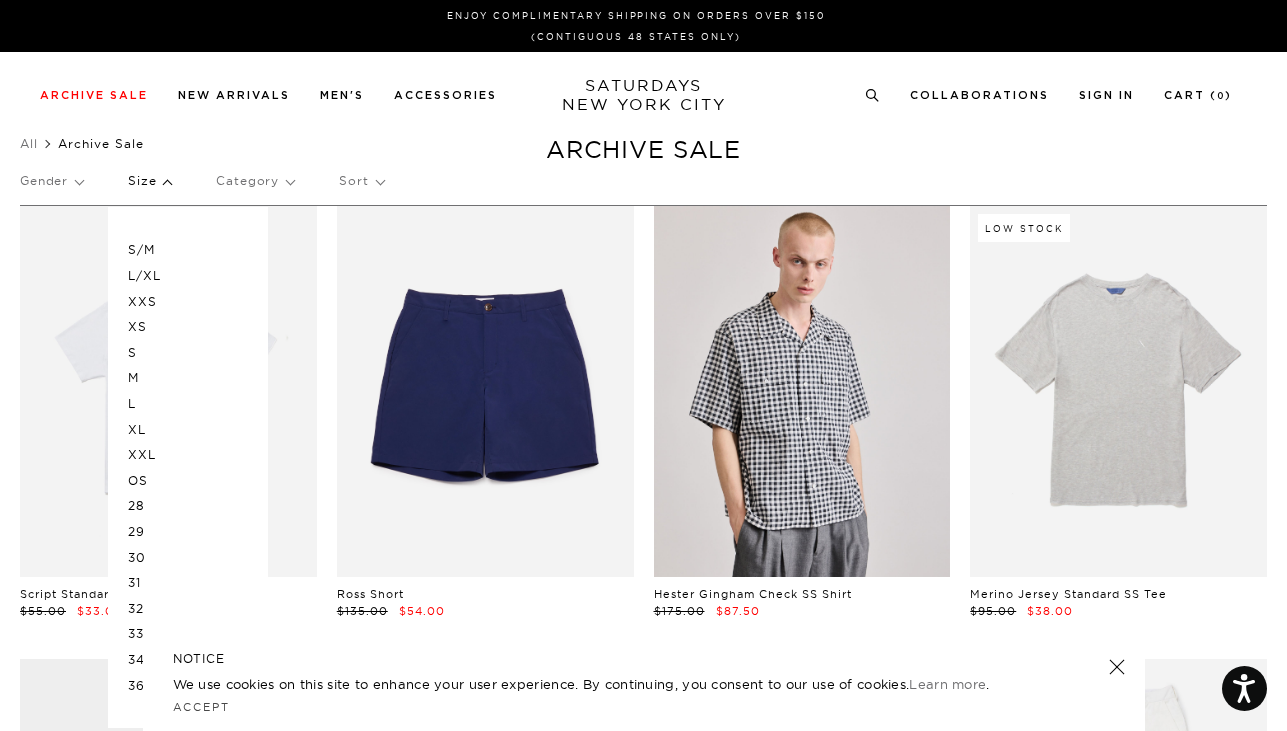 click on "XL" at bounding box center (188, 430) 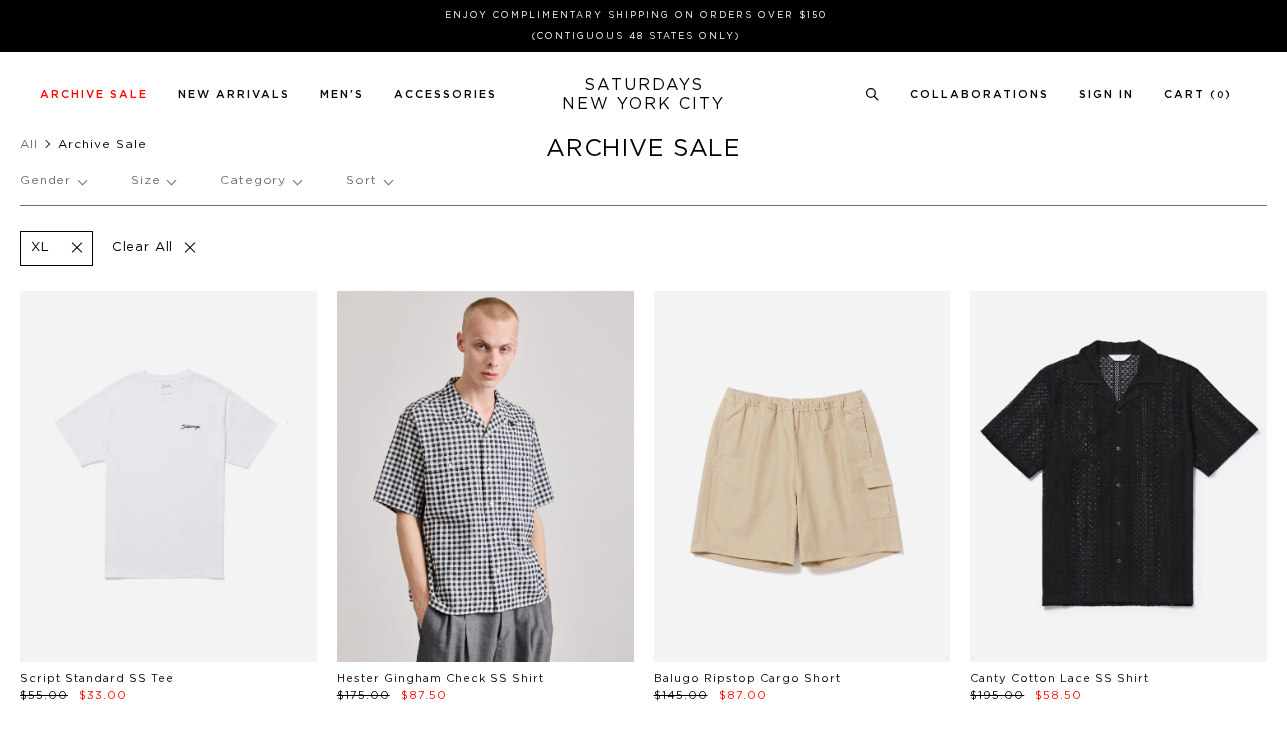 scroll, scrollTop: 0, scrollLeft: 0, axis: both 